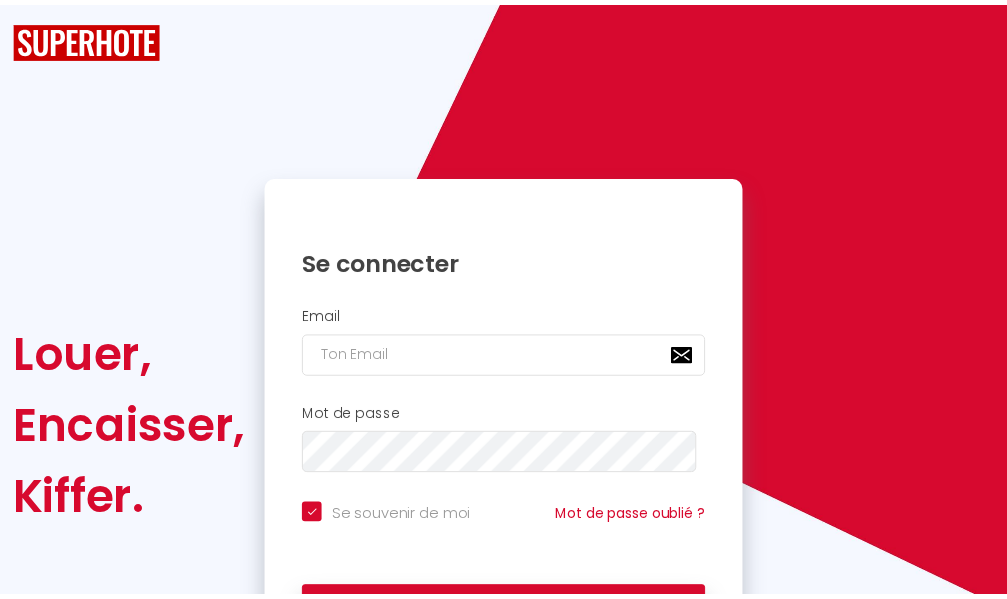 scroll, scrollTop: 0, scrollLeft: 0, axis: both 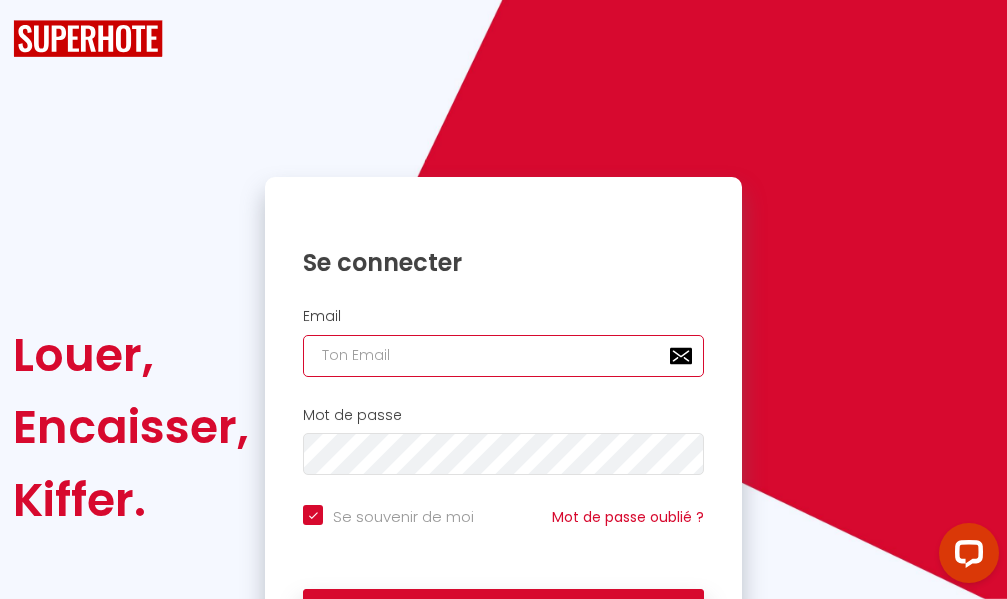 click at bounding box center [503, 356] 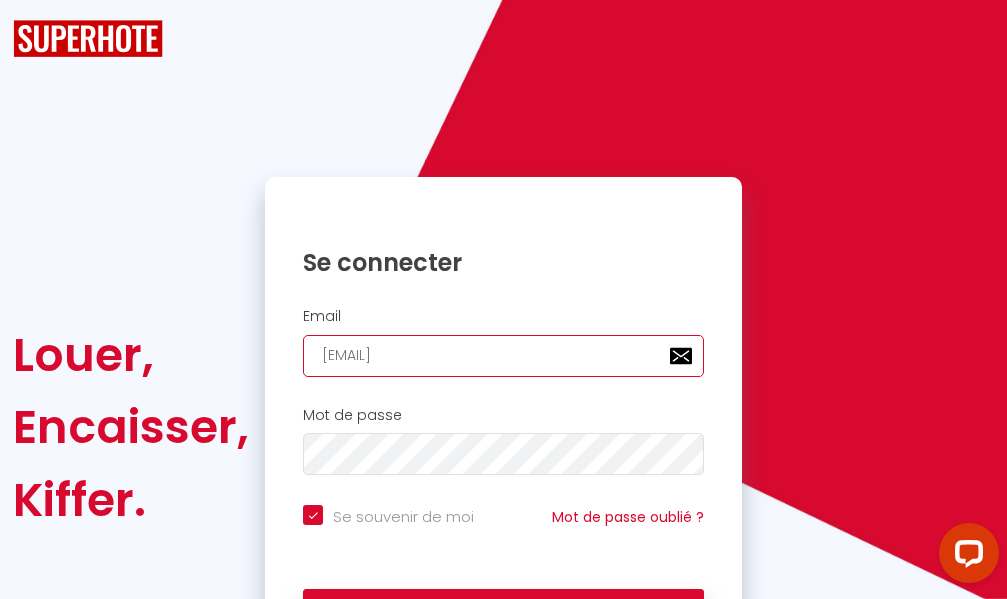 type on "[EMAIL]" 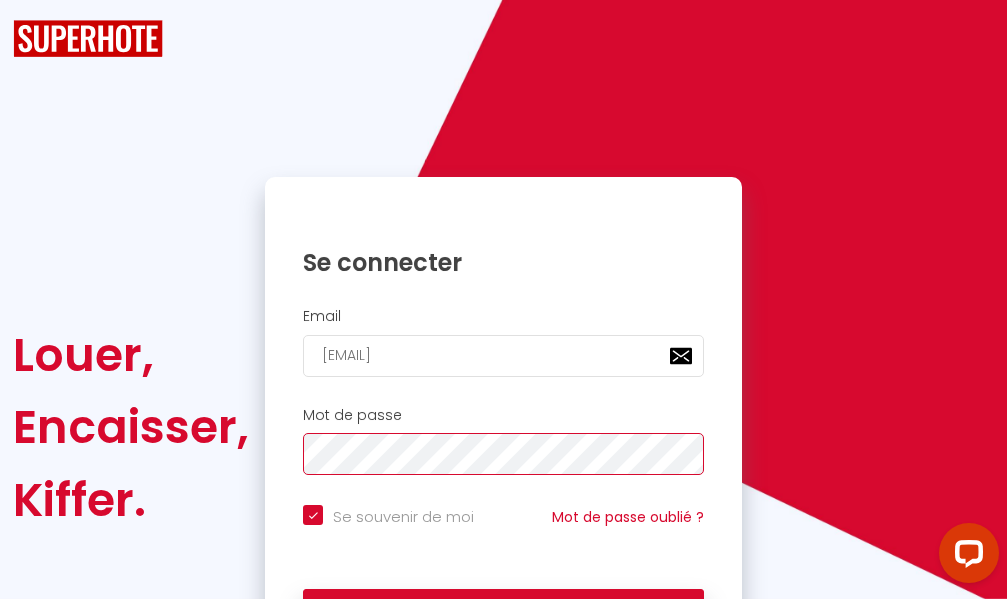 click on "Se connecter" at bounding box center [503, 614] 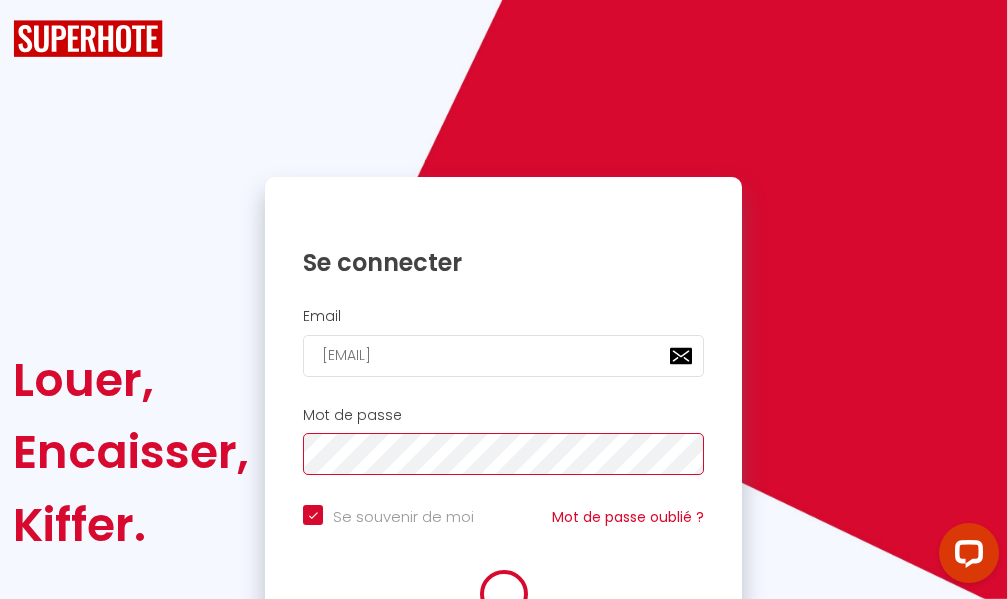 click on "Se connecter" at bounding box center [503, 664] 